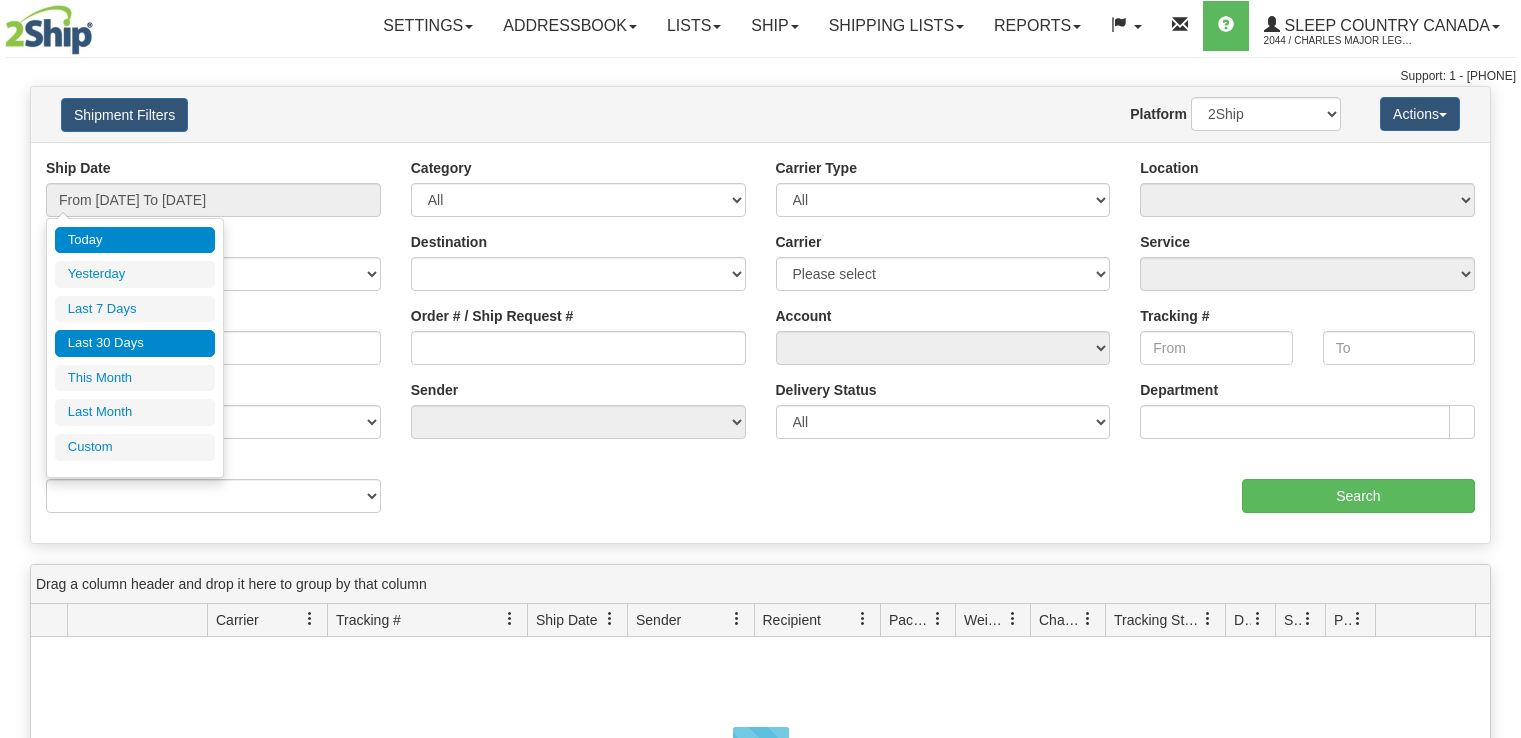 scroll, scrollTop: 0, scrollLeft: 0, axis: both 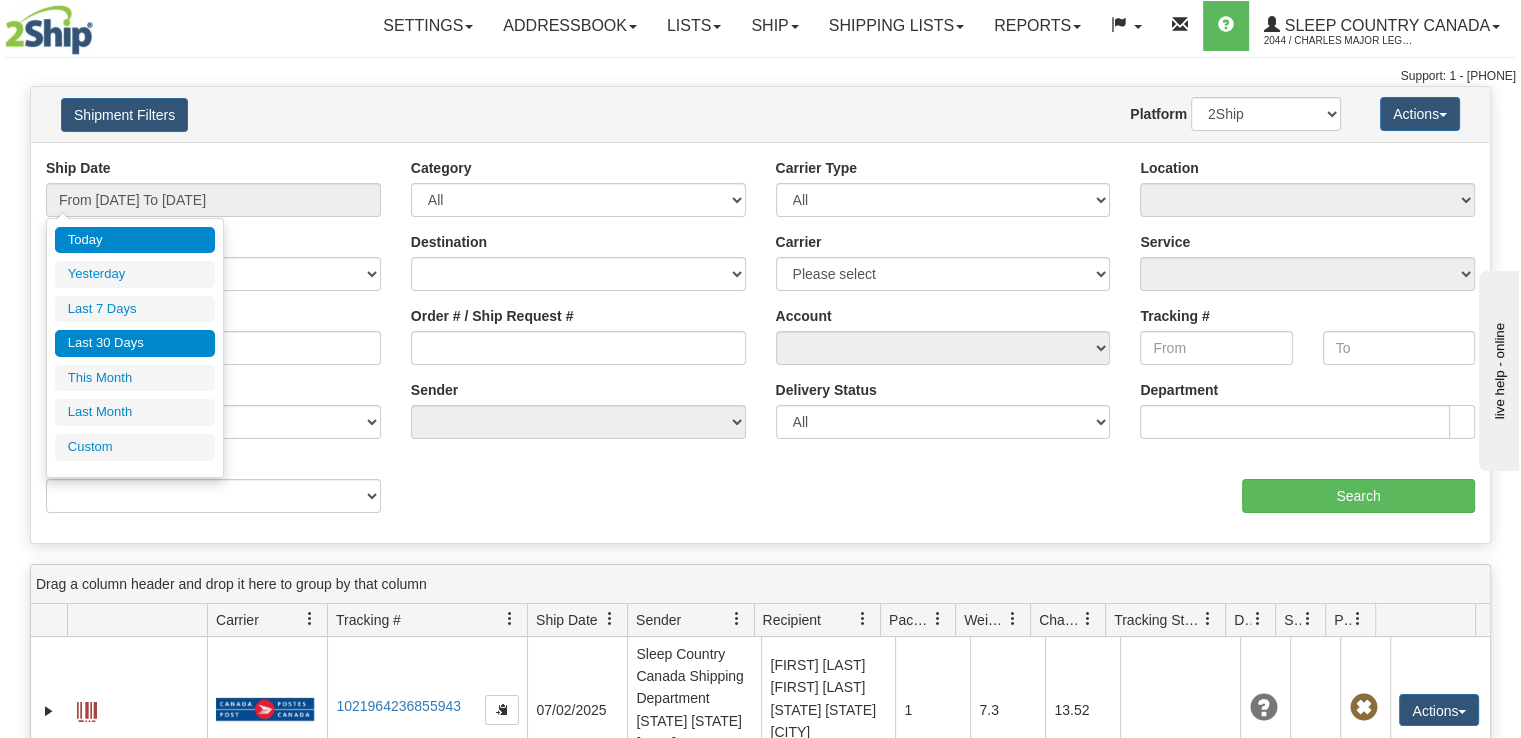 click on "Last 30 Days" at bounding box center (135, 343) 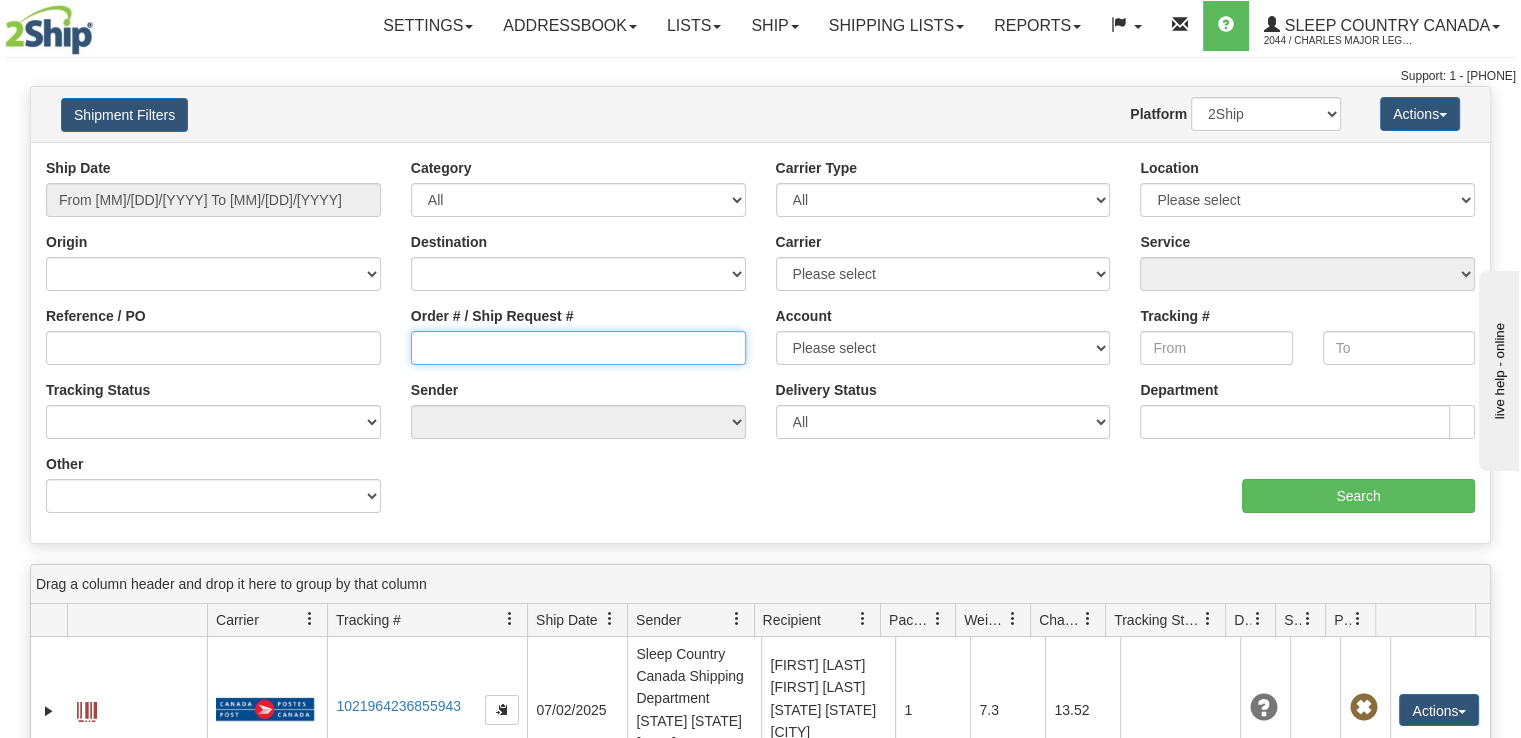 drag, startPoint x: 540, startPoint y: 333, endPoint x: 584, endPoint y: 333, distance: 44 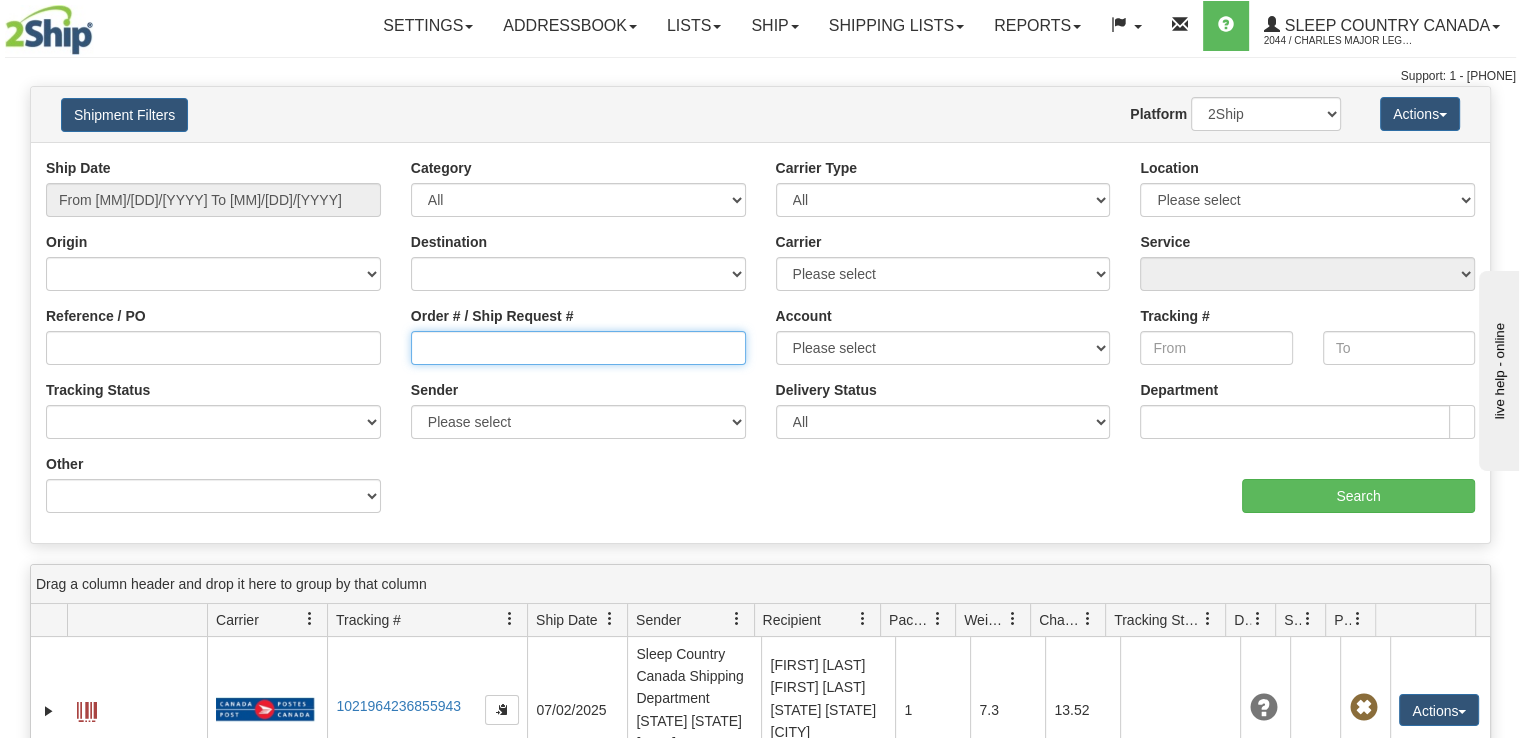 paste on "9002H849869" 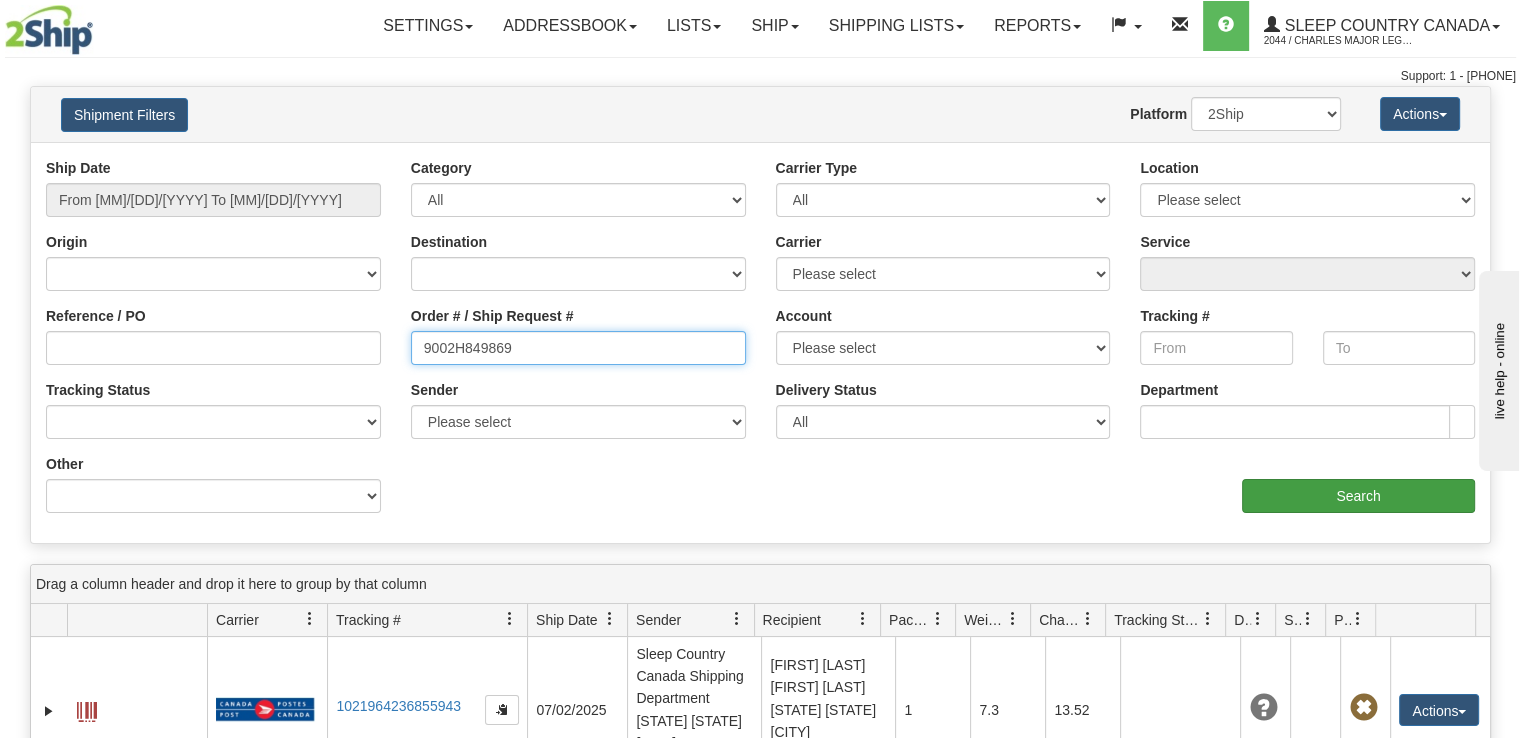 type on "9002H849869" 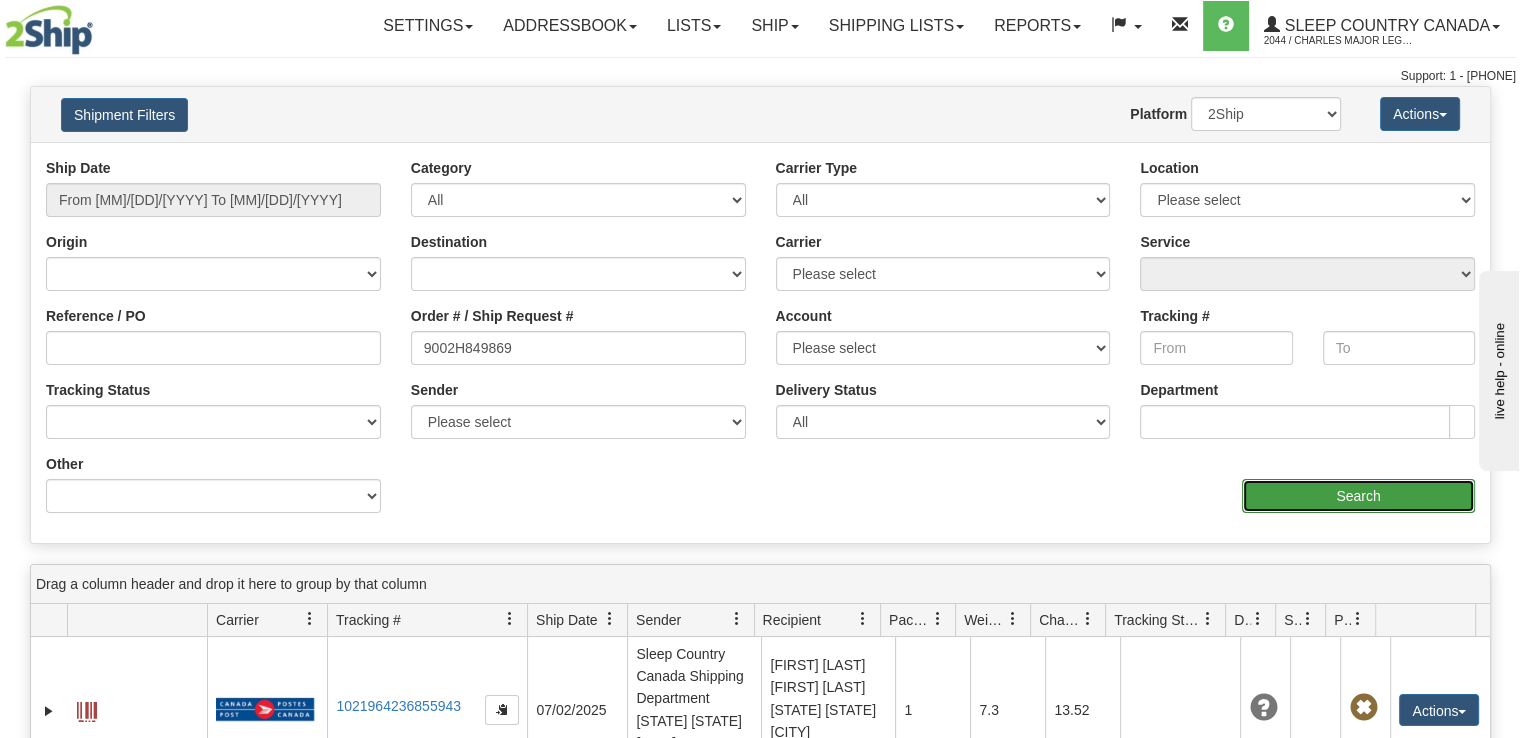 click on "Search" at bounding box center [1358, 496] 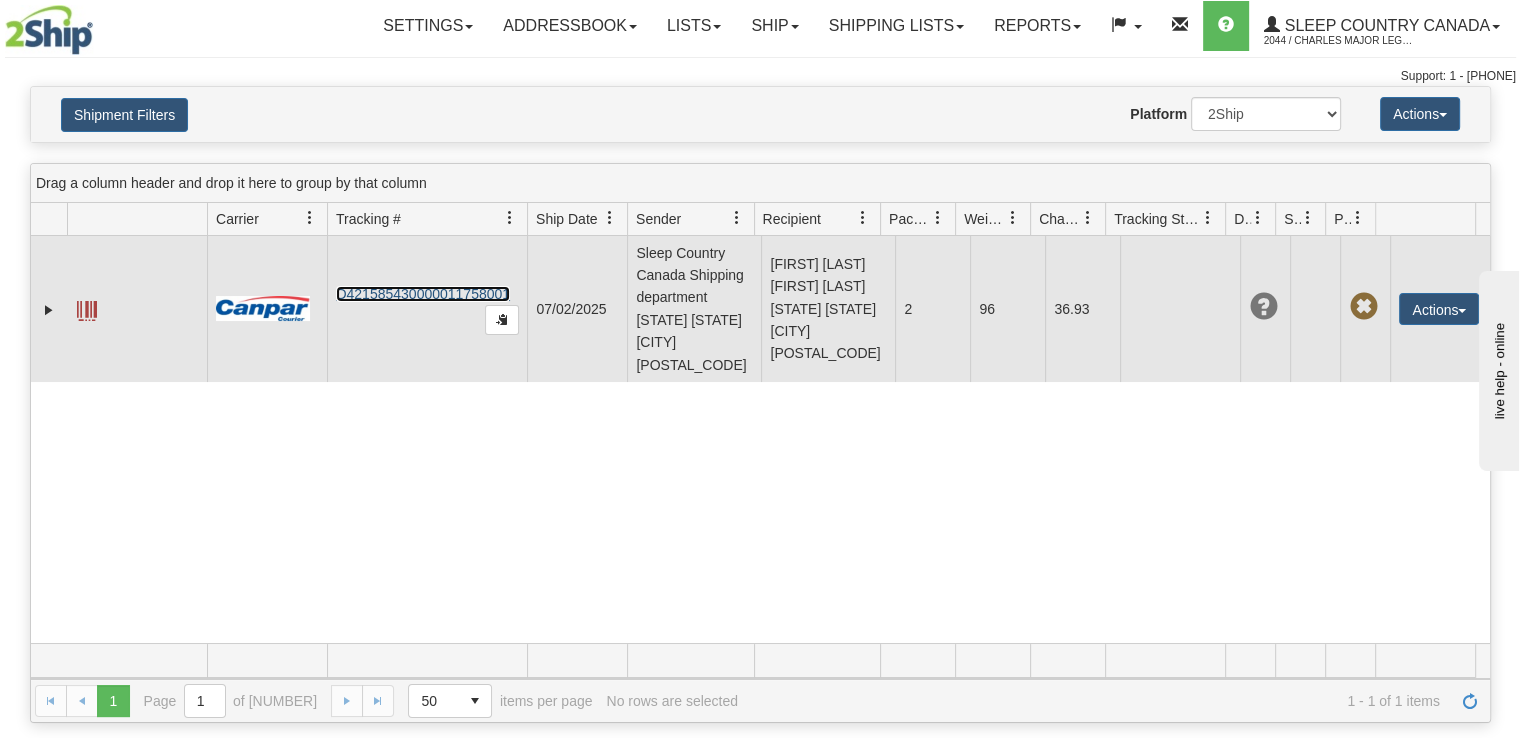 click on "D421585430000011758001" at bounding box center (423, 294) 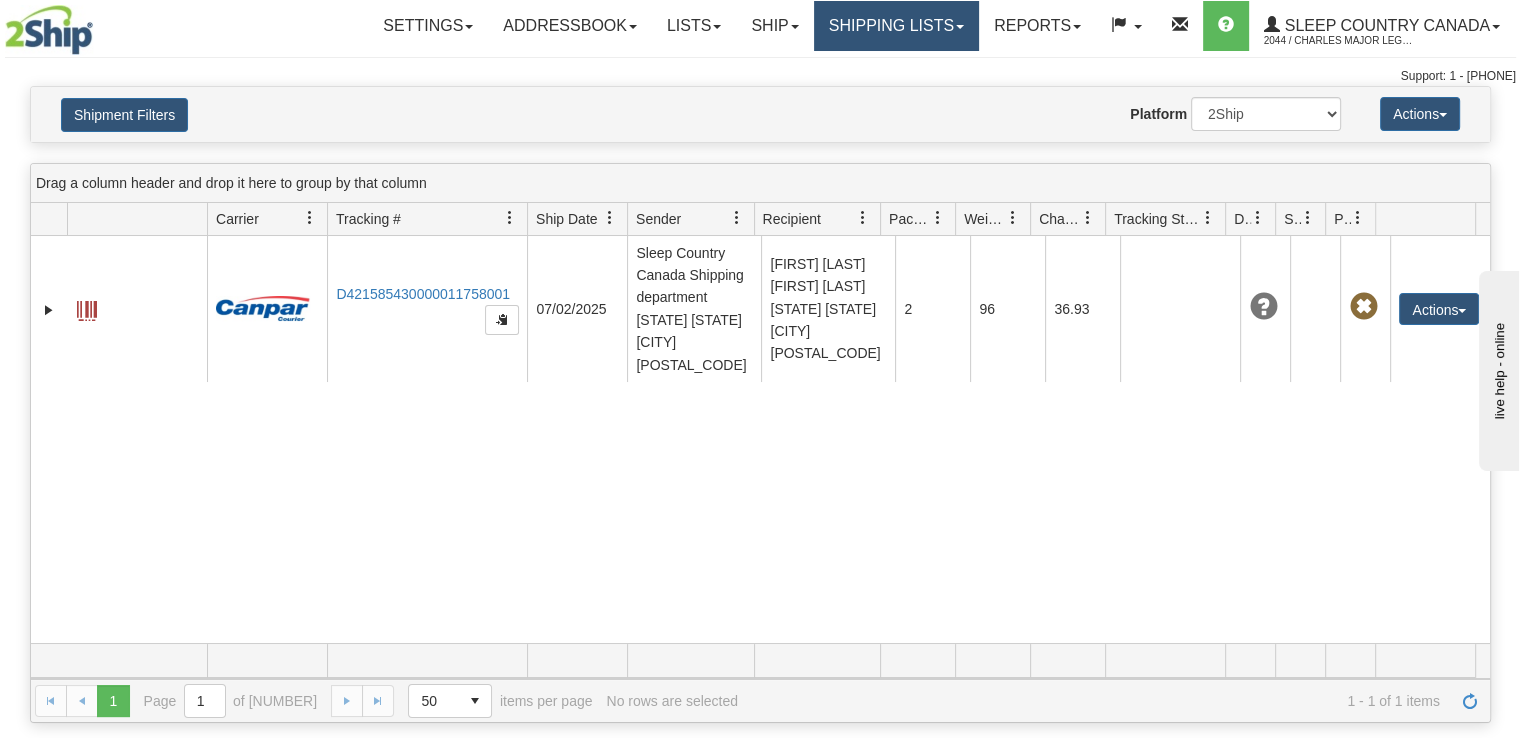 click on "Shipping lists" at bounding box center [428, 26] 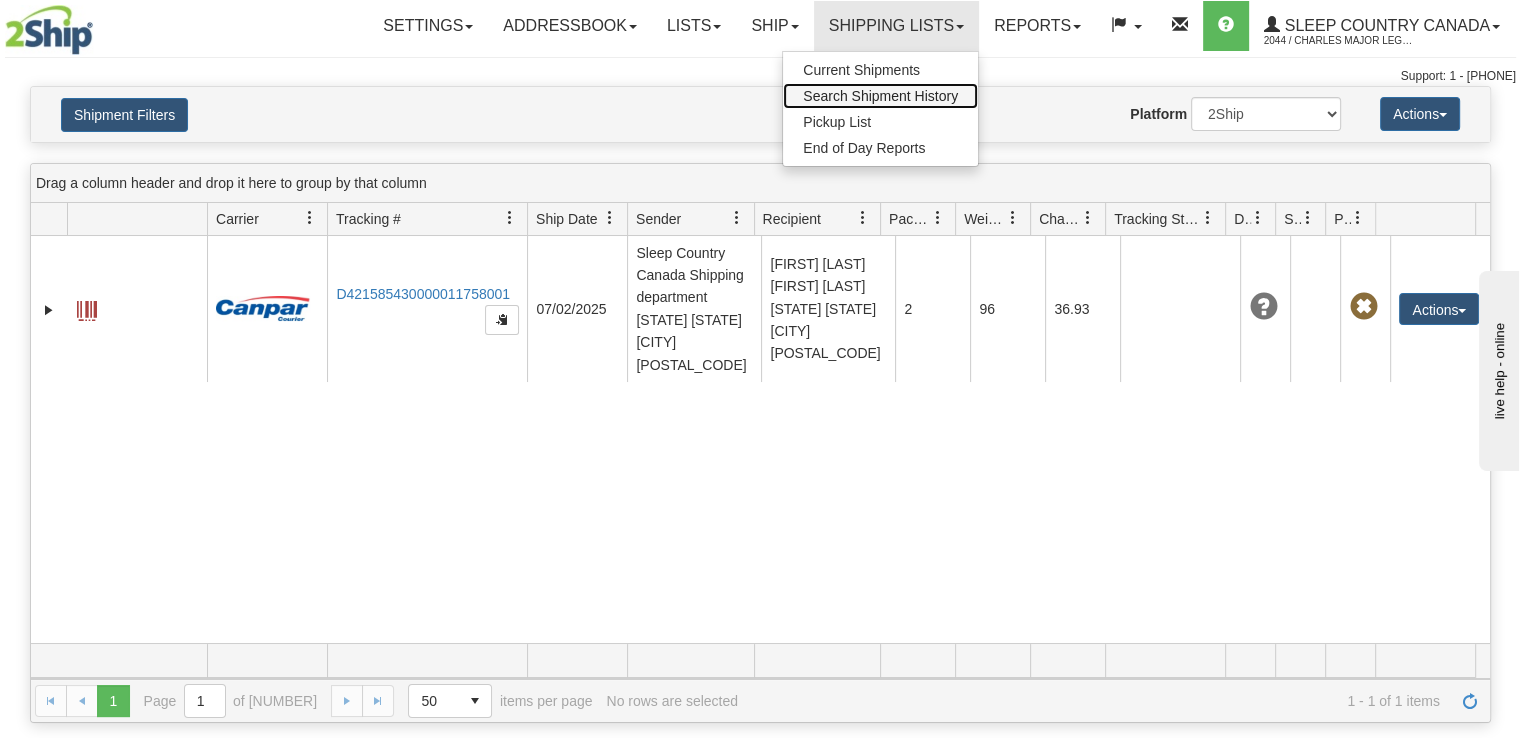 click on "[COMPANY_NAME], [PERSON_NAME] , ([STATE])" at bounding box center (880, 96) 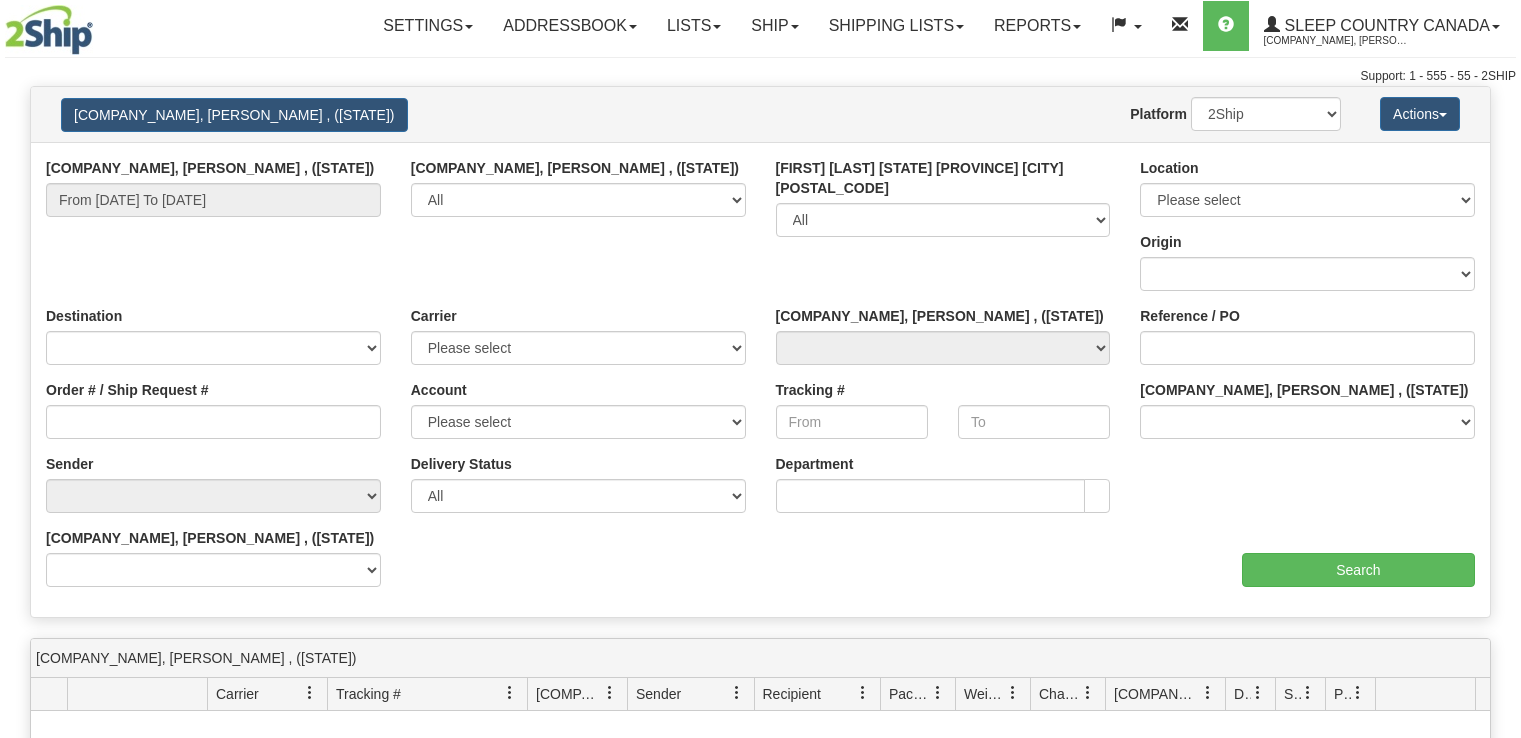 scroll, scrollTop: 0, scrollLeft: 0, axis: both 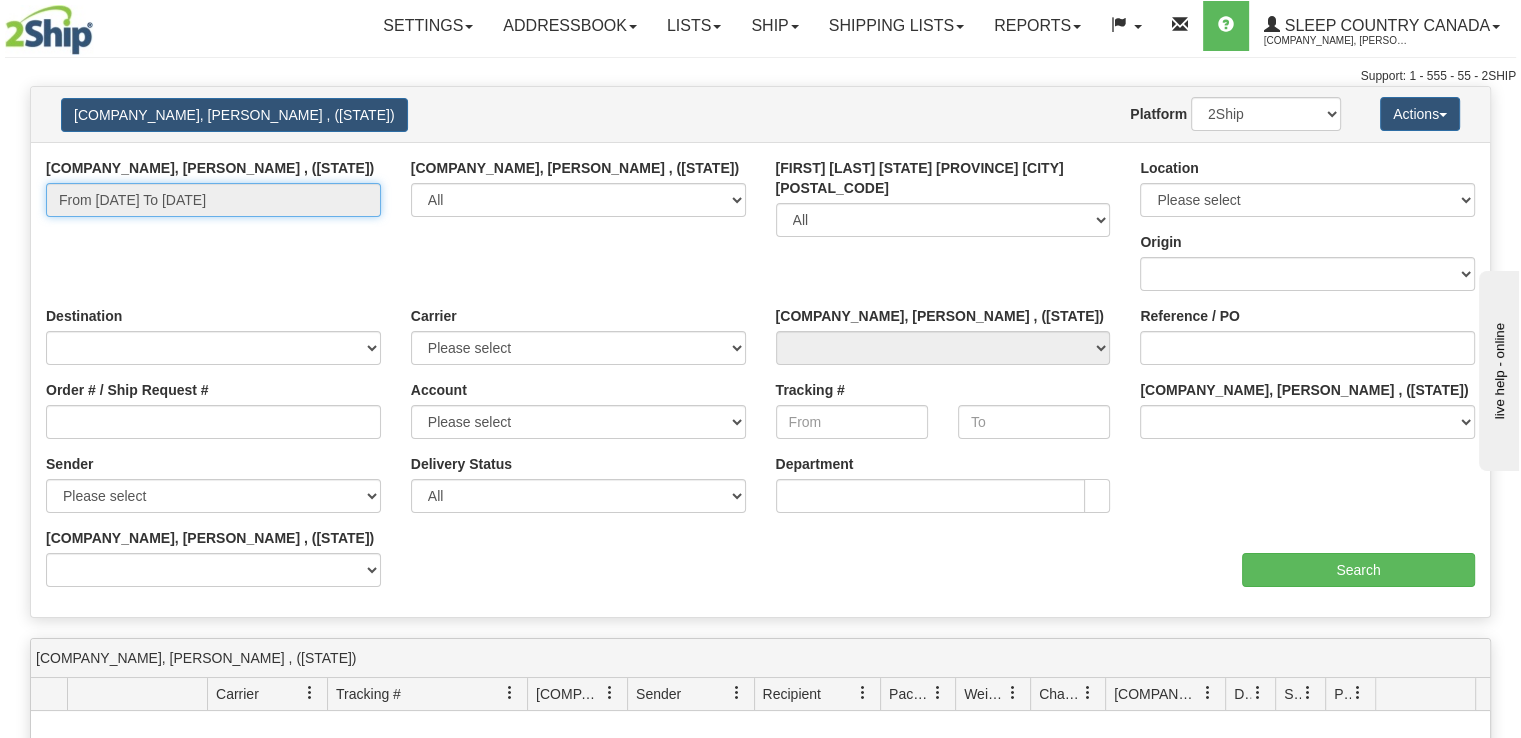 click on "From [DATE] To [DATE]" at bounding box center (213, 200) 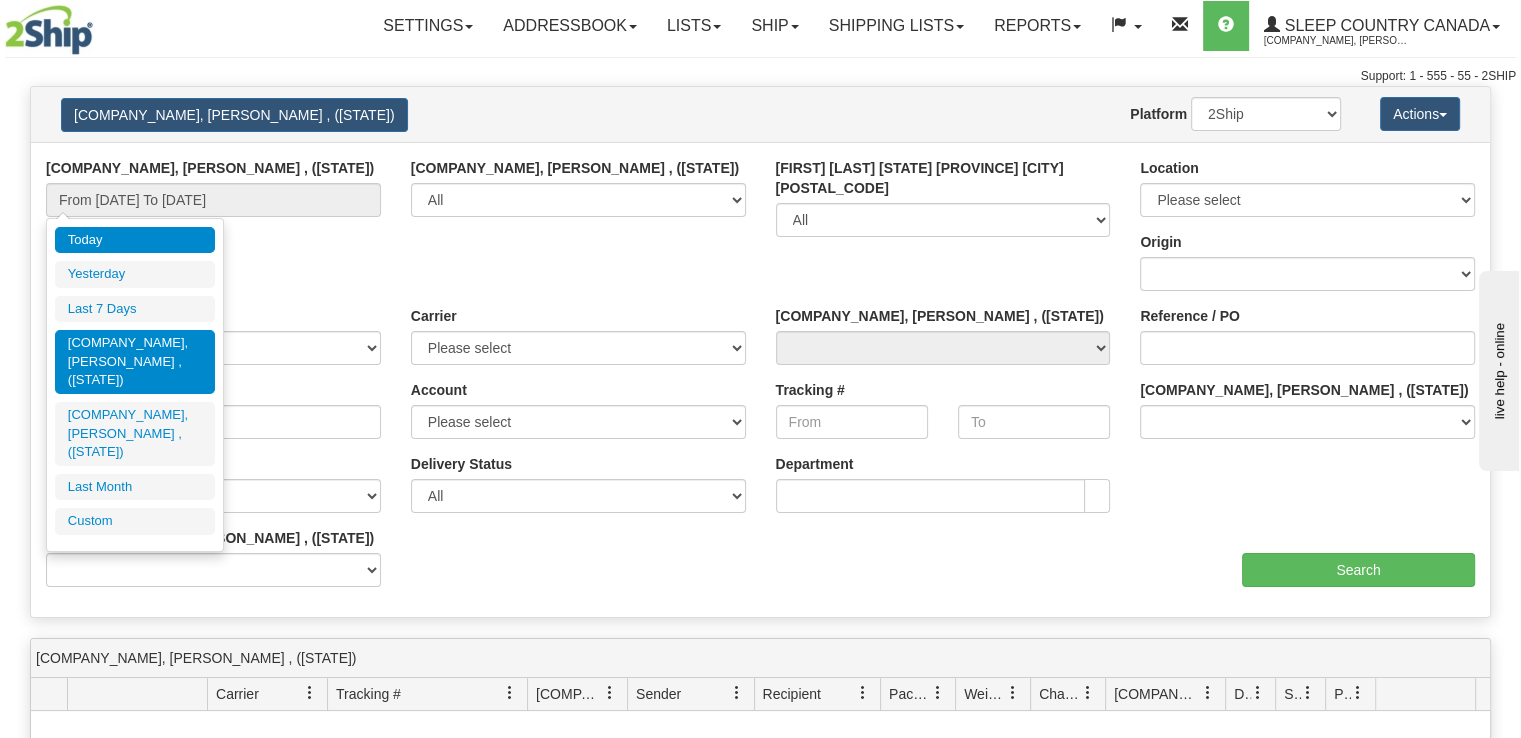 click on "[COMPANY_NAME], [PERSON_NAME] , ([STATE])" at bounding box center [135, 362] 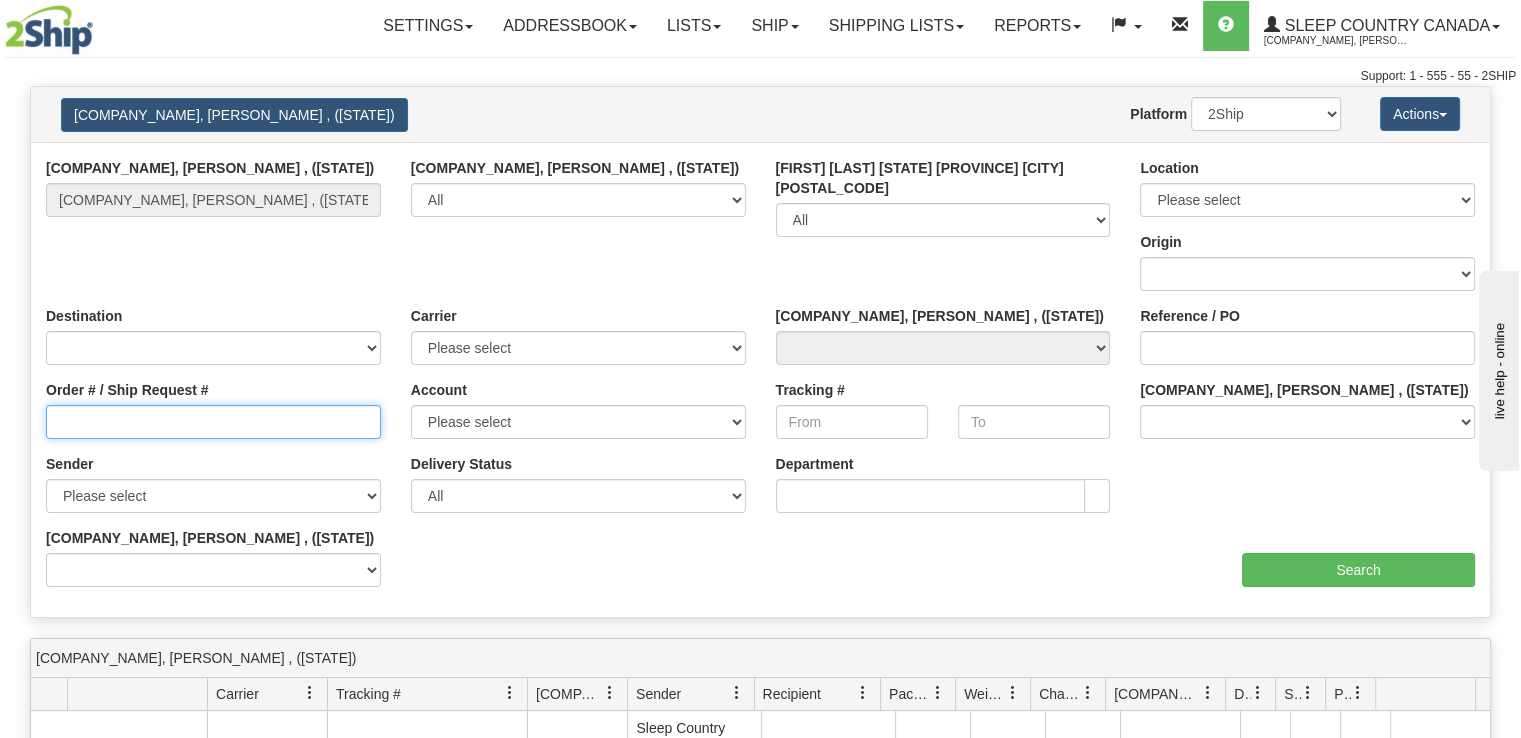 click on "Order # / Ship Request #" at bounding box center [213, 422] 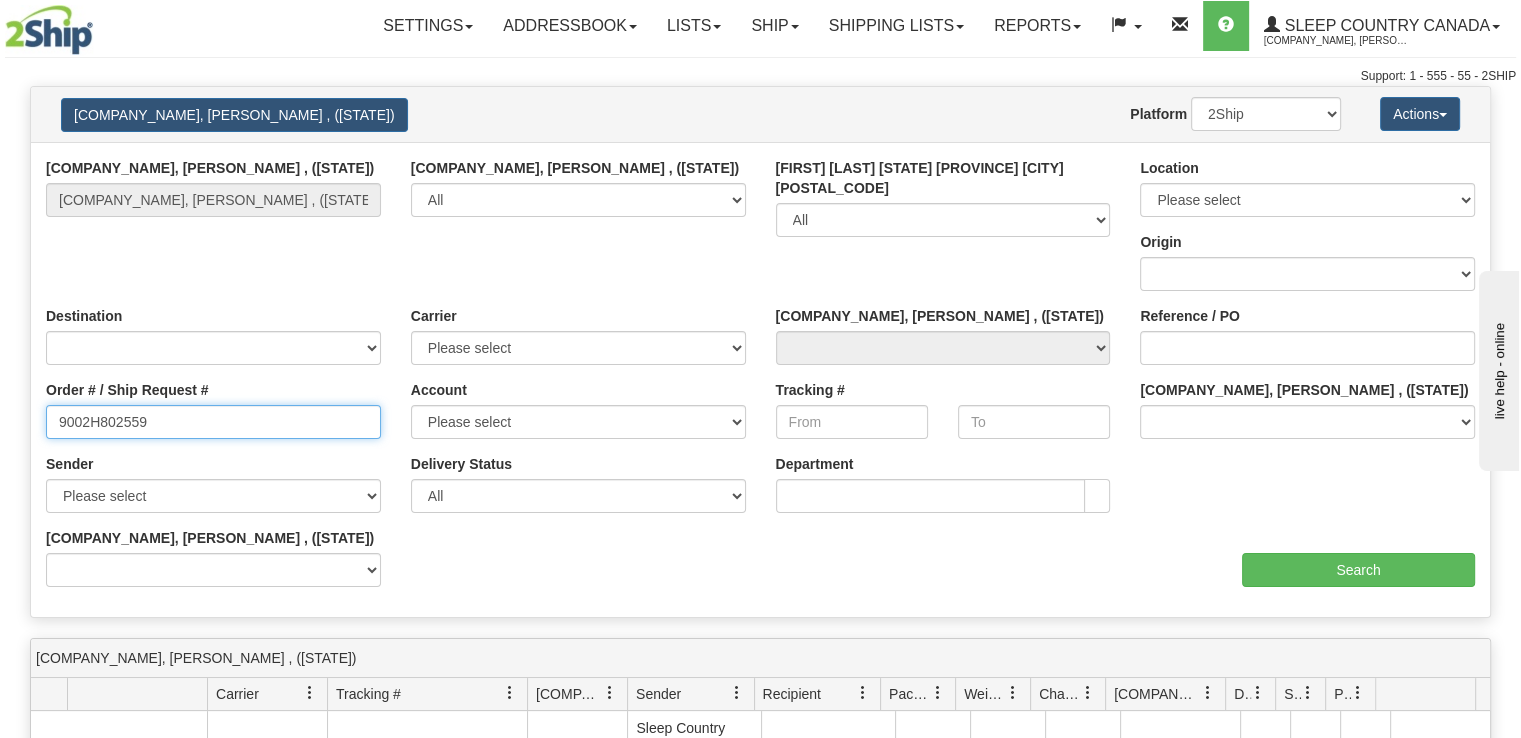 type on "9002H802559" 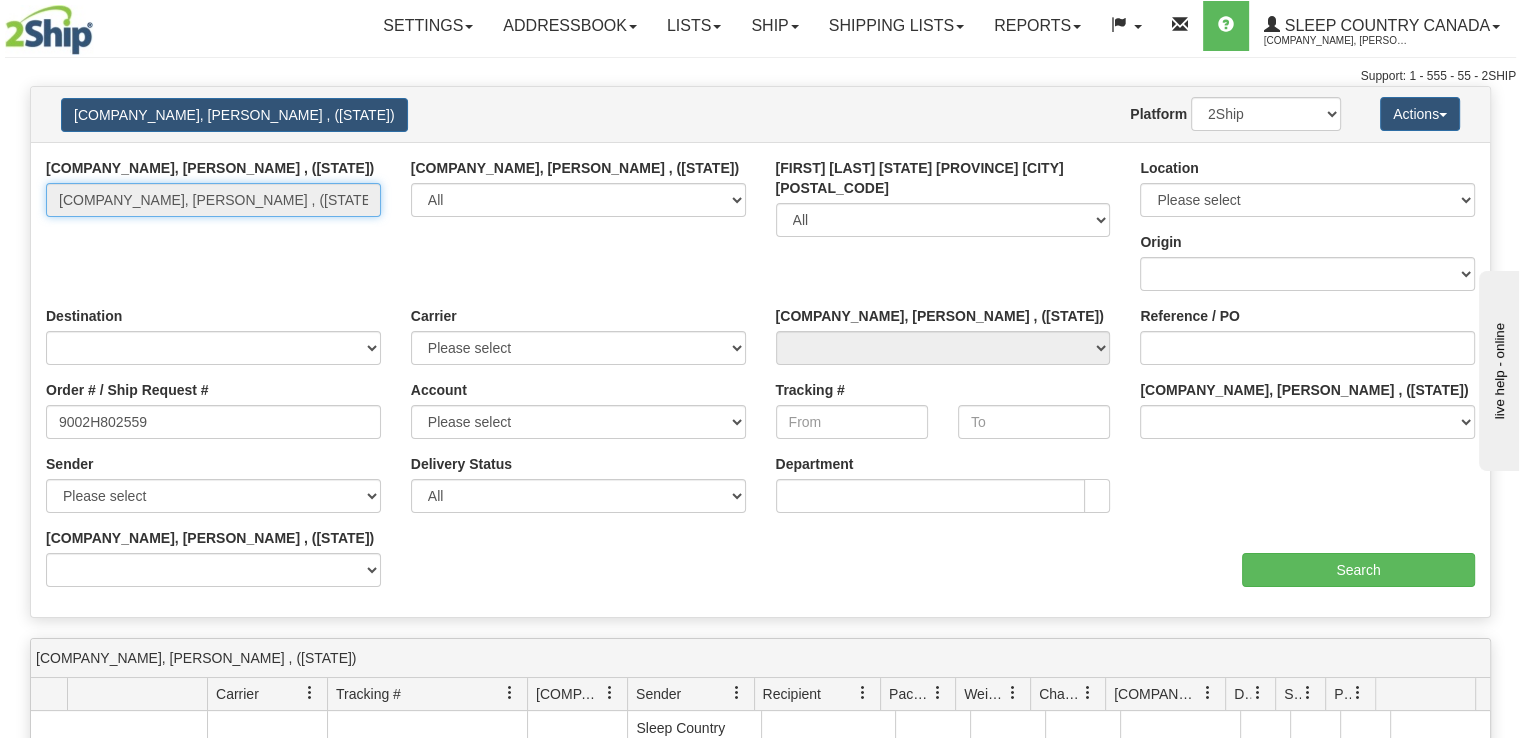 click on "[COMPANY_NAME], [PERSON_NAME] , ([STATE])" at bounding box center (213, 200) 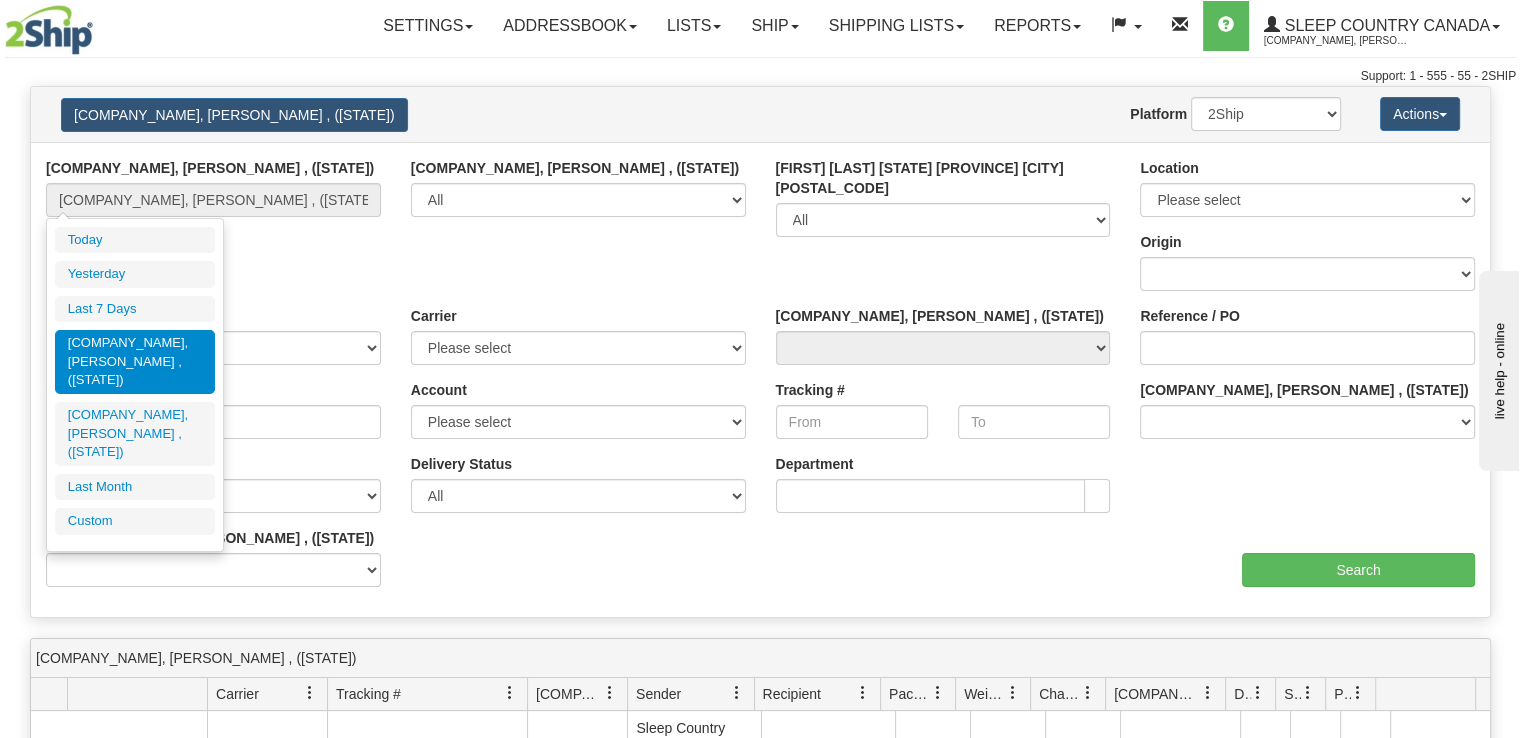 click on "[COMPANY_NAME], [PERSON_NAME] , ([STATE])" at bounding box center (135, 362) 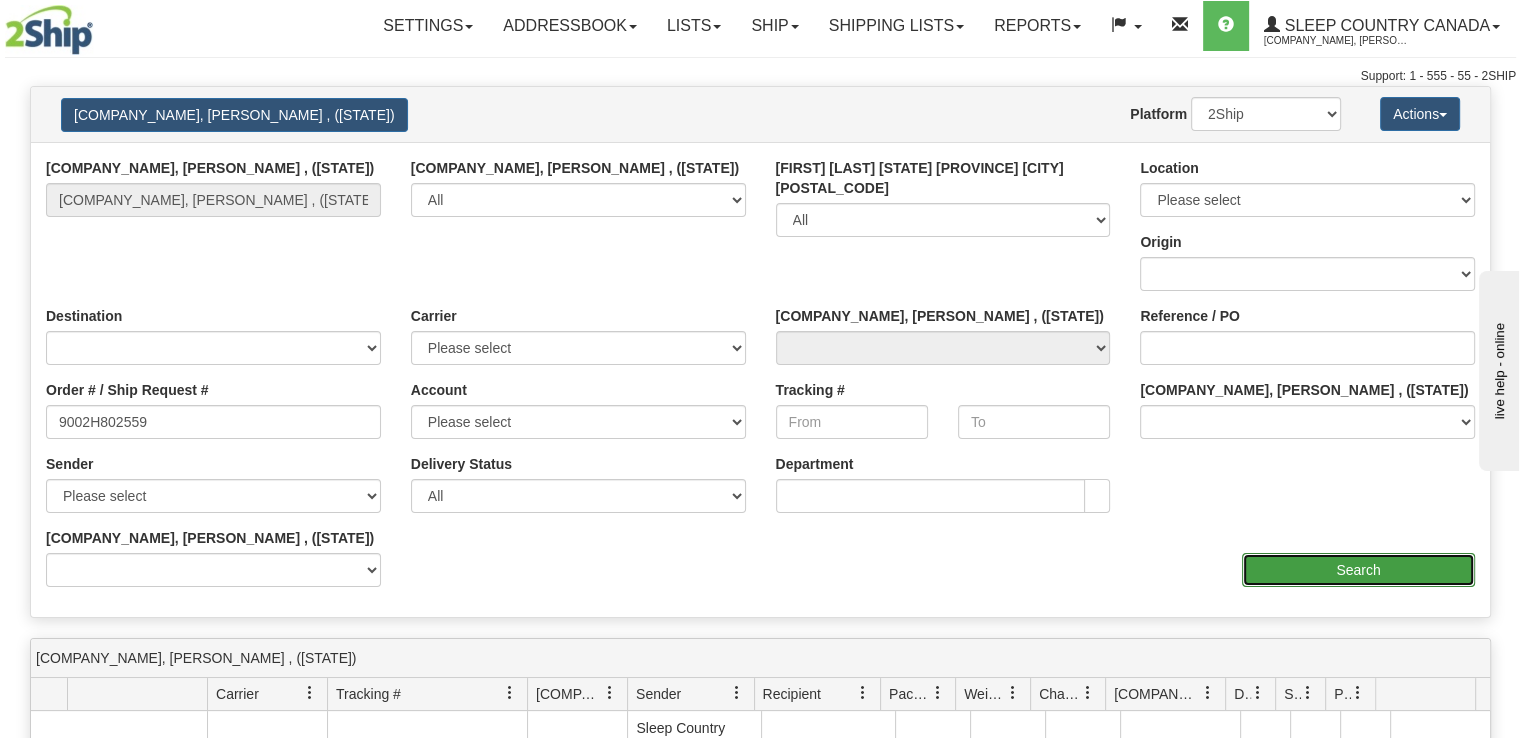 click on "Search" at bounding box center [1358, 570] 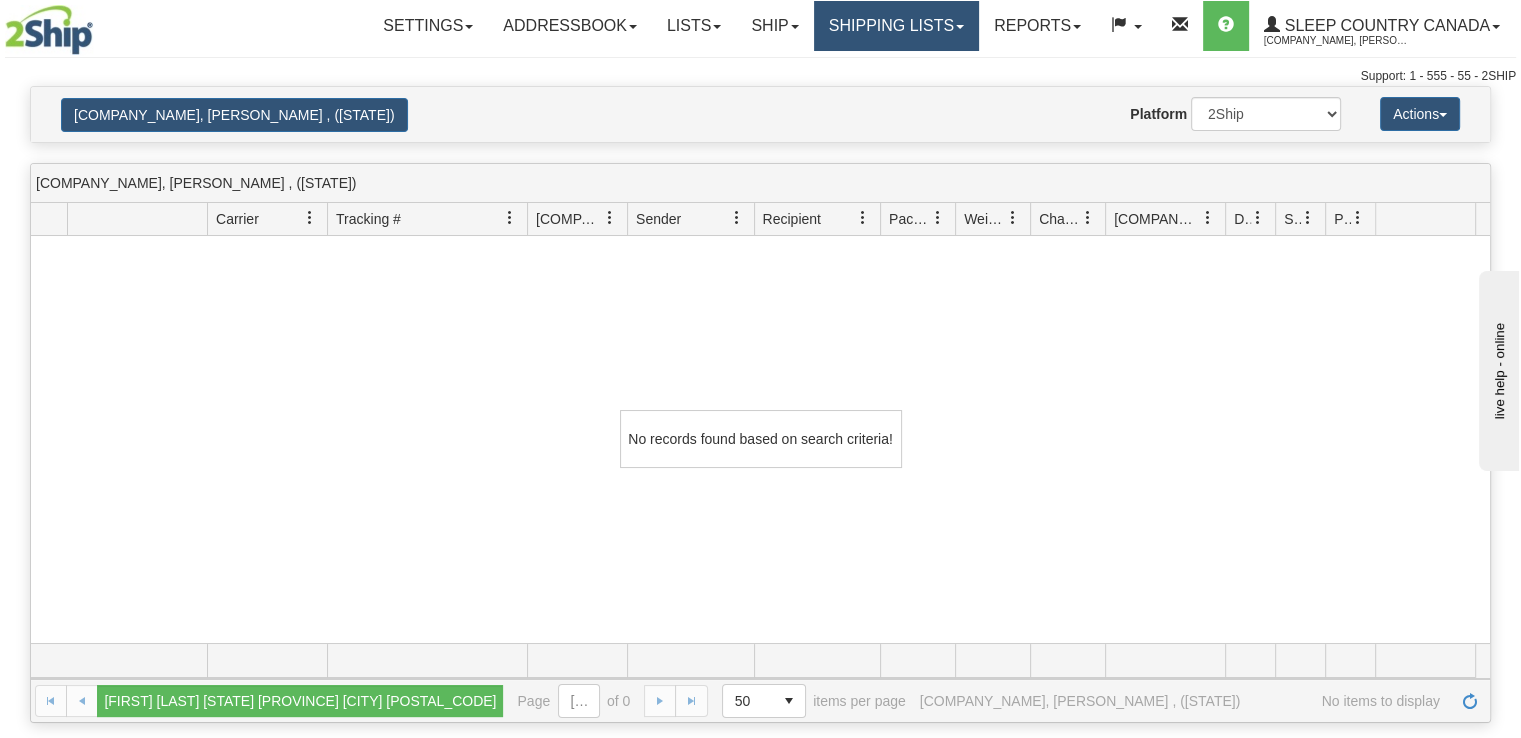 click on "Shipping lists" at bounding box center [428, 26] 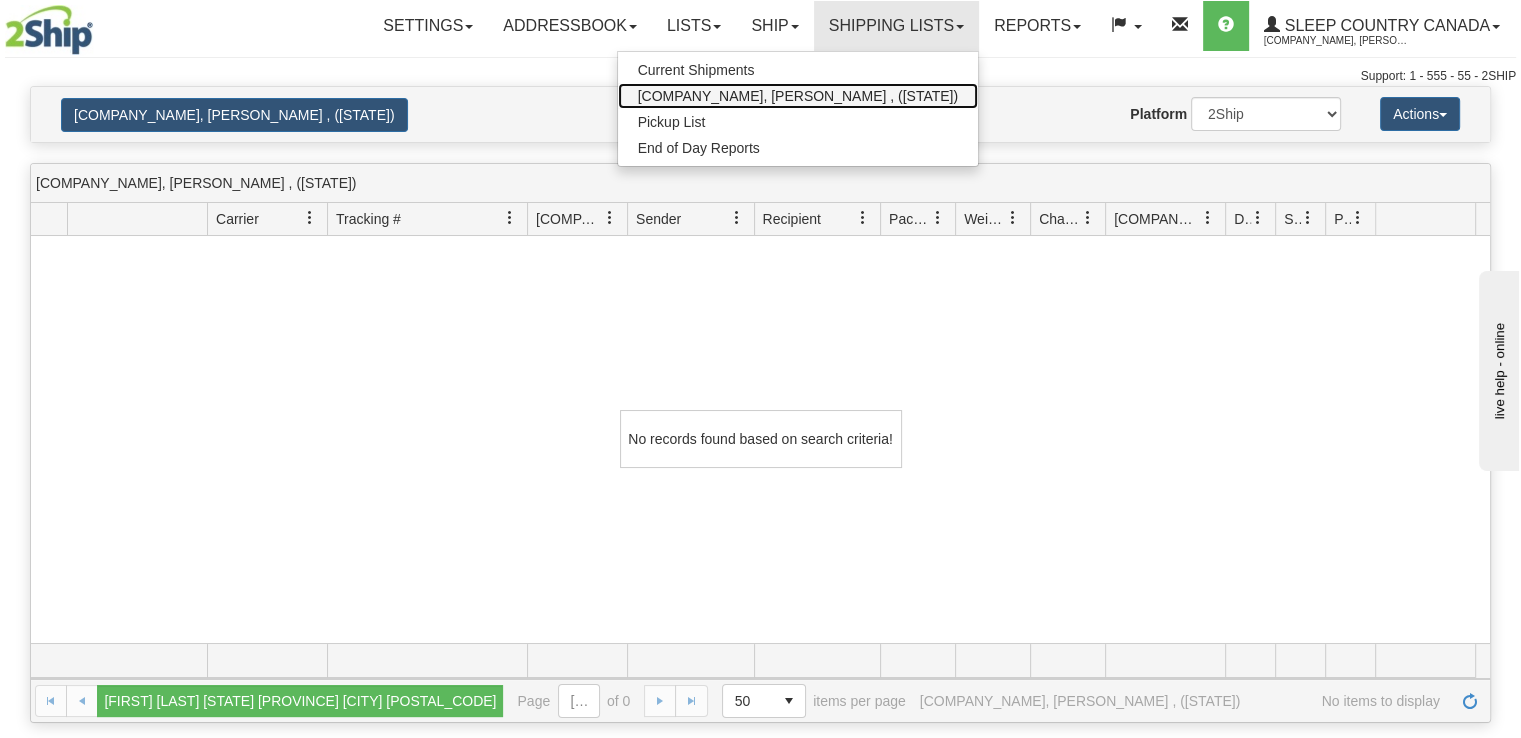 click on "[COMPANY_NAME], [PERSON_NAME] , ([STATE])" at bounding box center (798, 96) 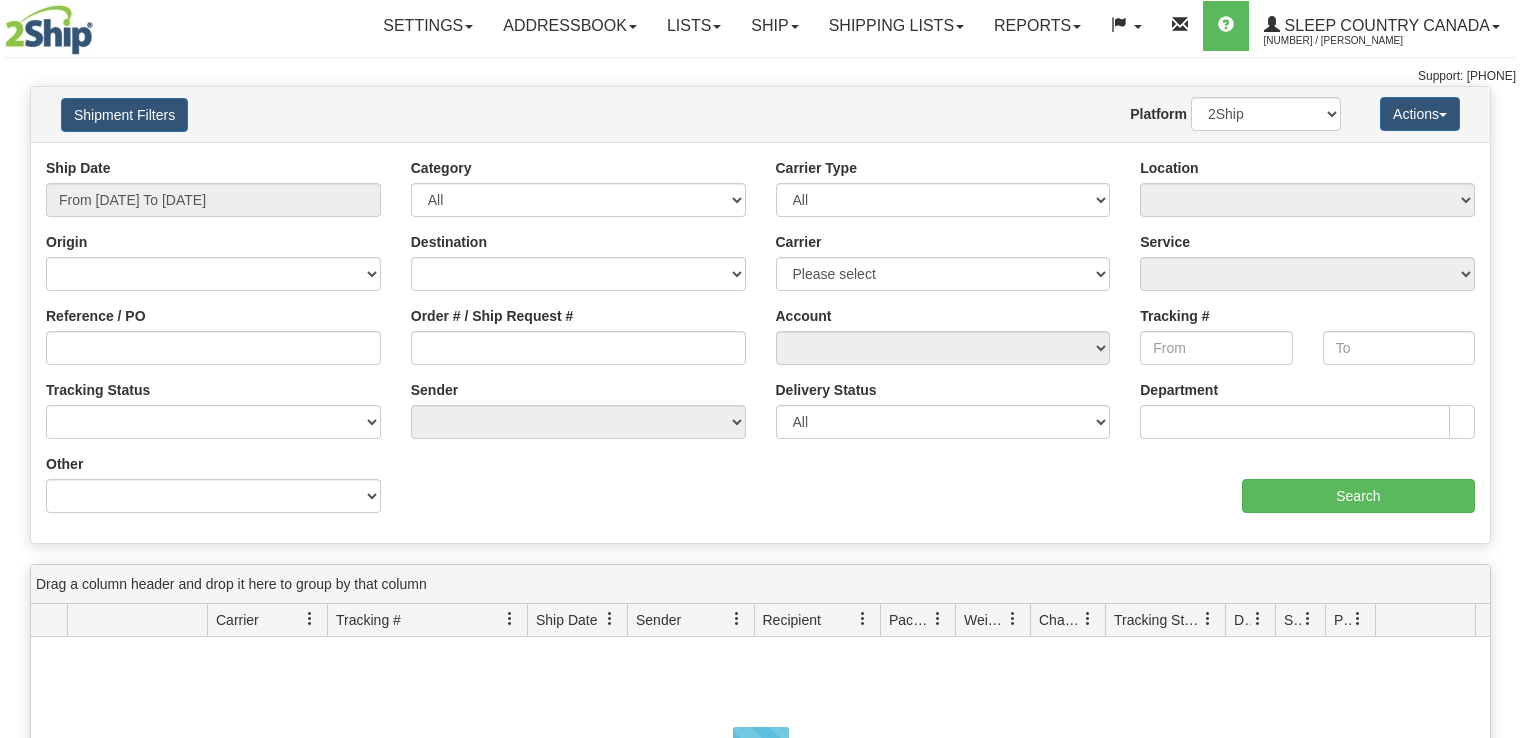 scroll, scrollTop: 0, scrollLeft: 0, axis: both 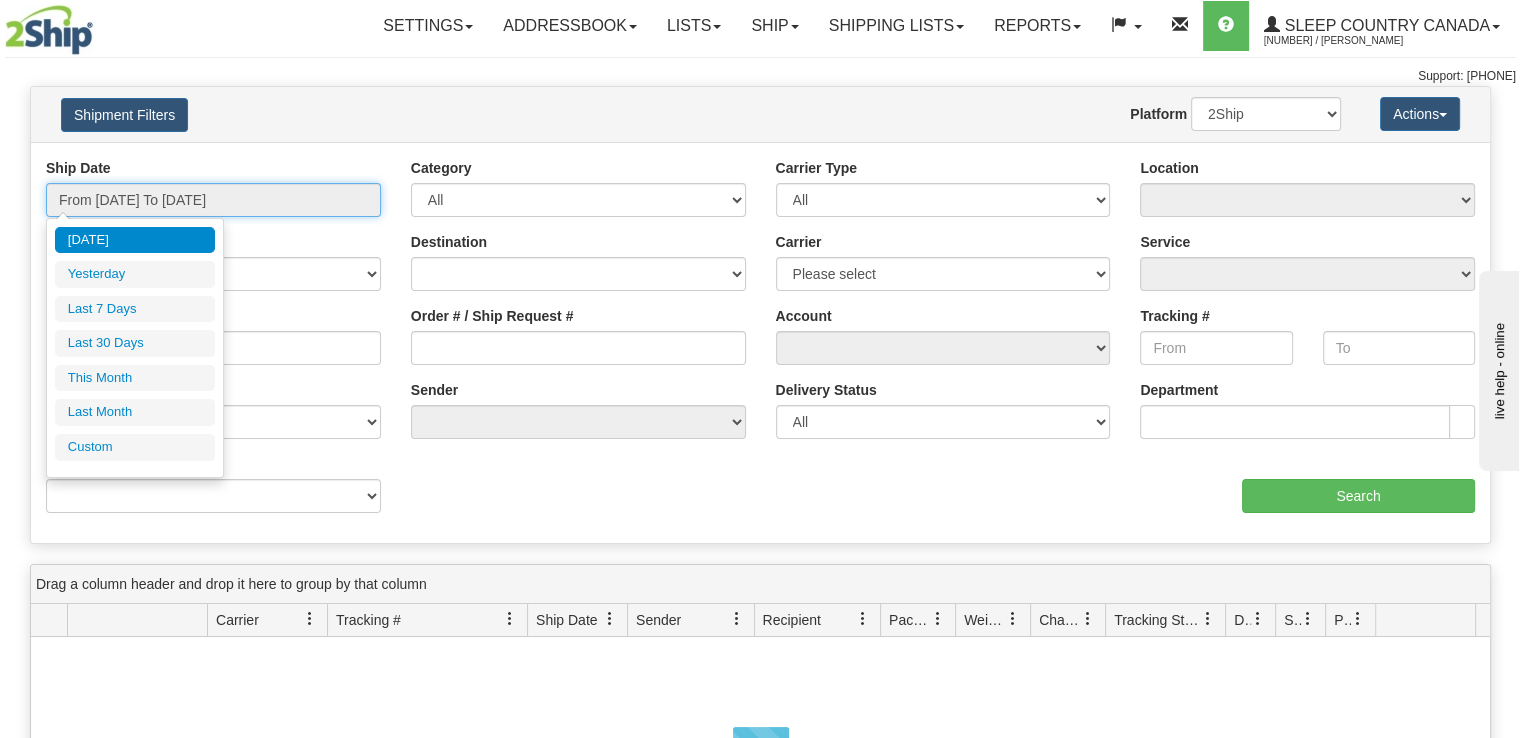 click on "From [DATE] To [DATE]" at bounding box center [213, 200] 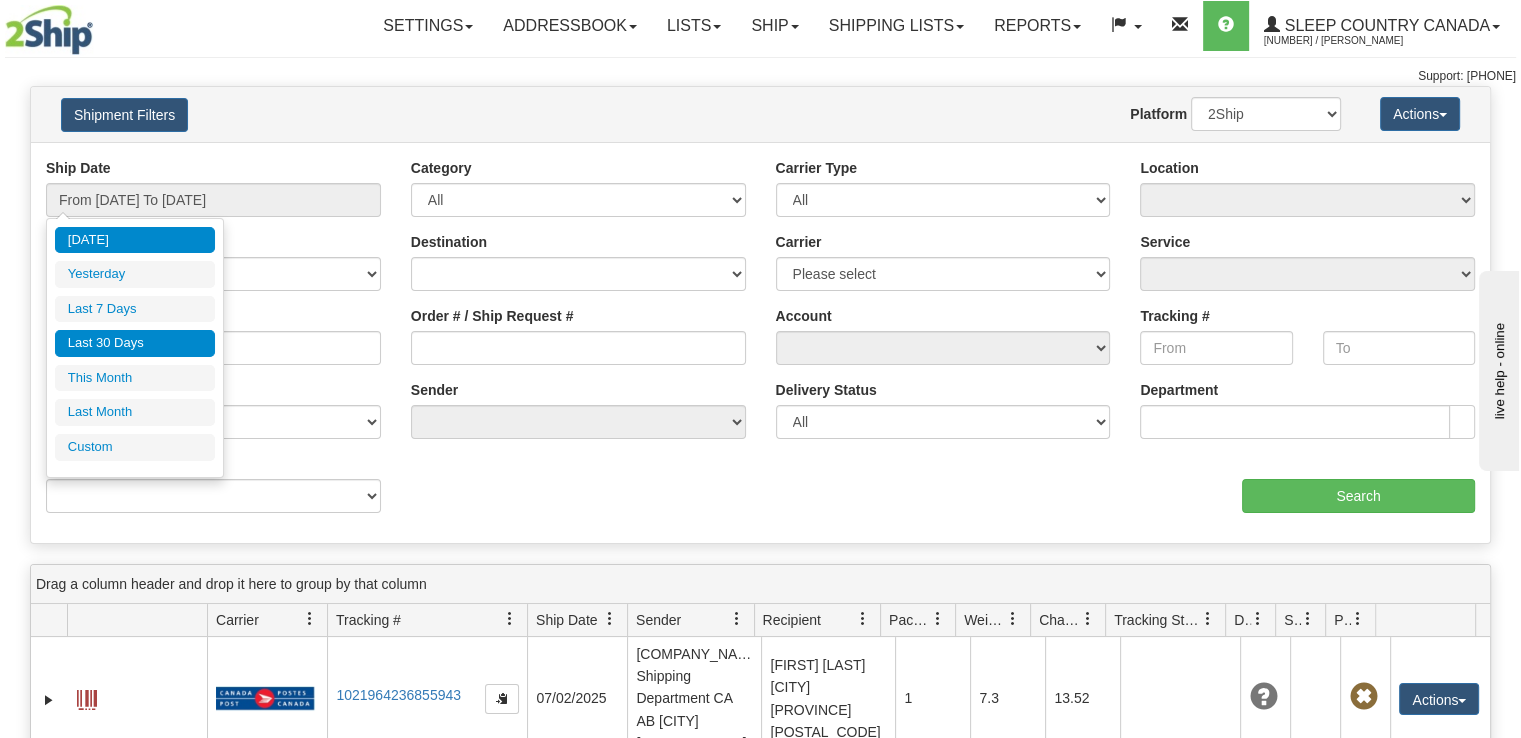 click on "[COMPANY_NAME], [PERSON_NAME] , ([STATE])" at bounding box center (135, 343) 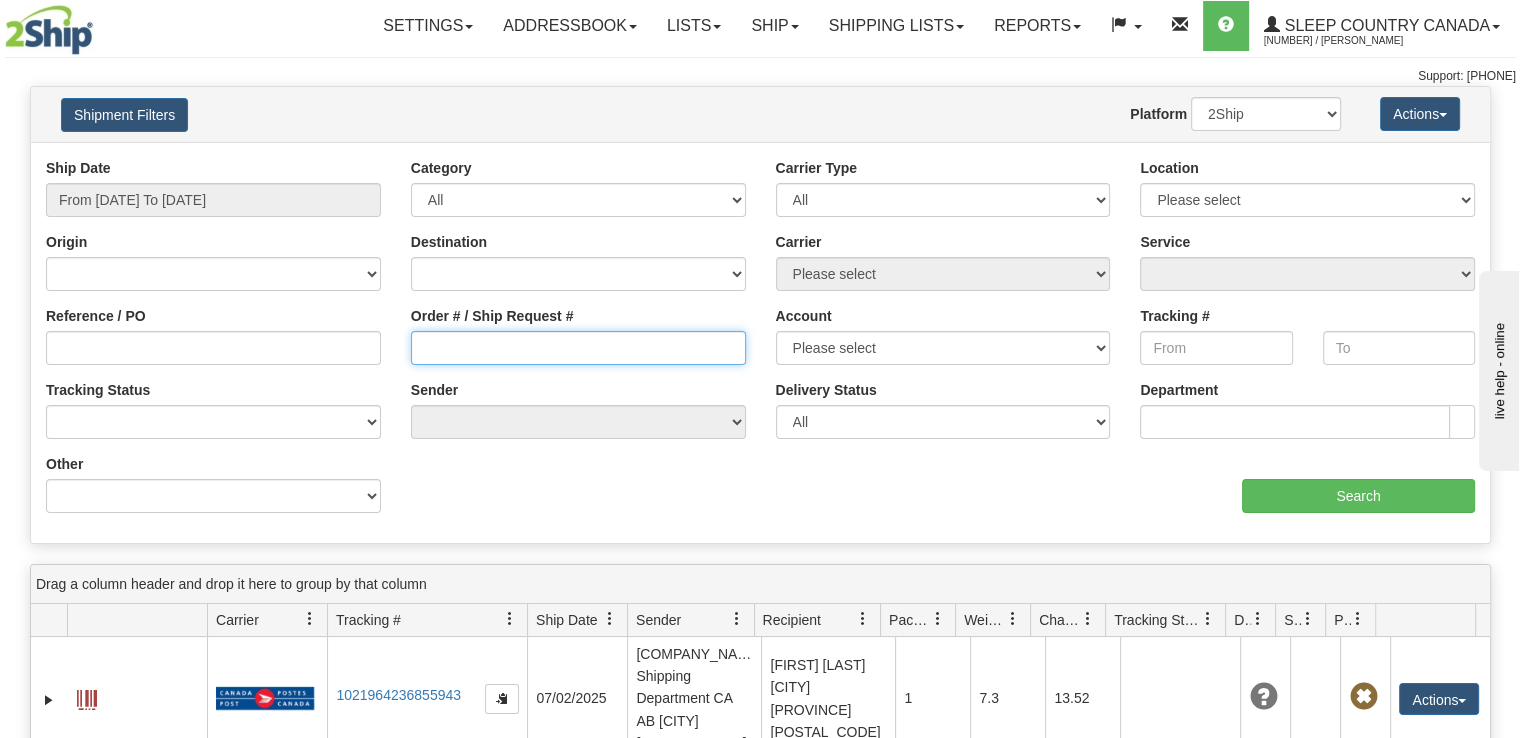 click on "Order # / Ship Request #" at bounding box center [578, 348] 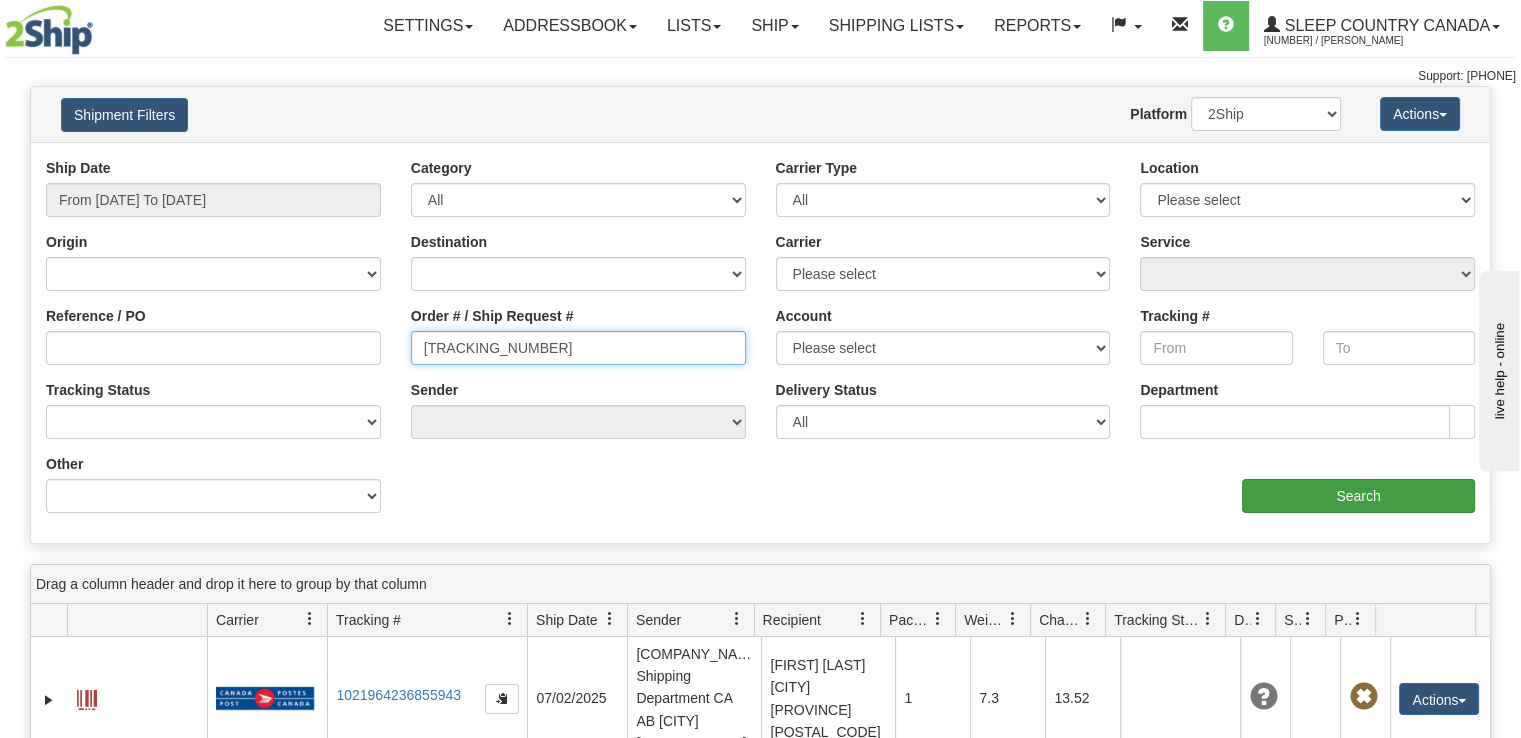type on "9002H846978" 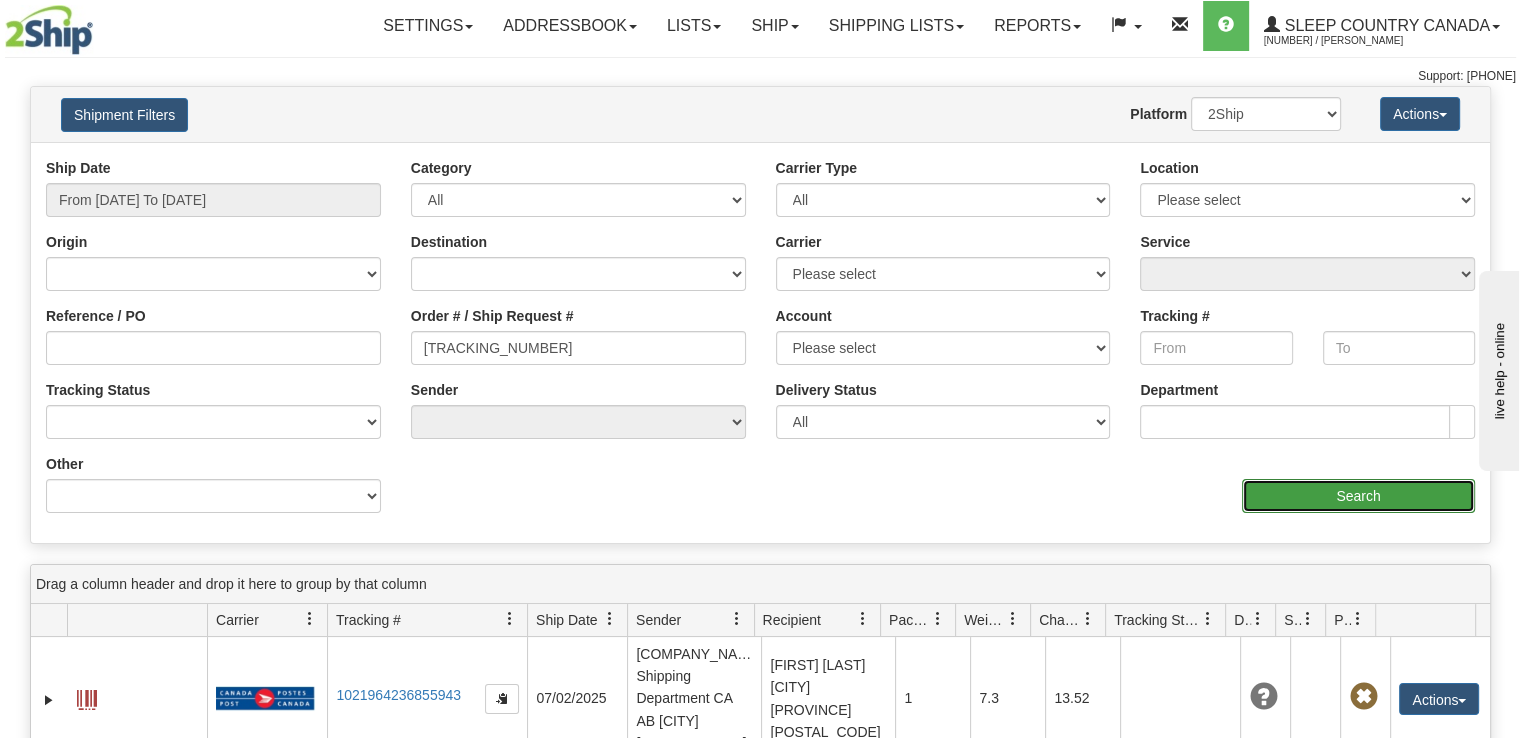 click on "Search" at bounding box center [1358, 496] 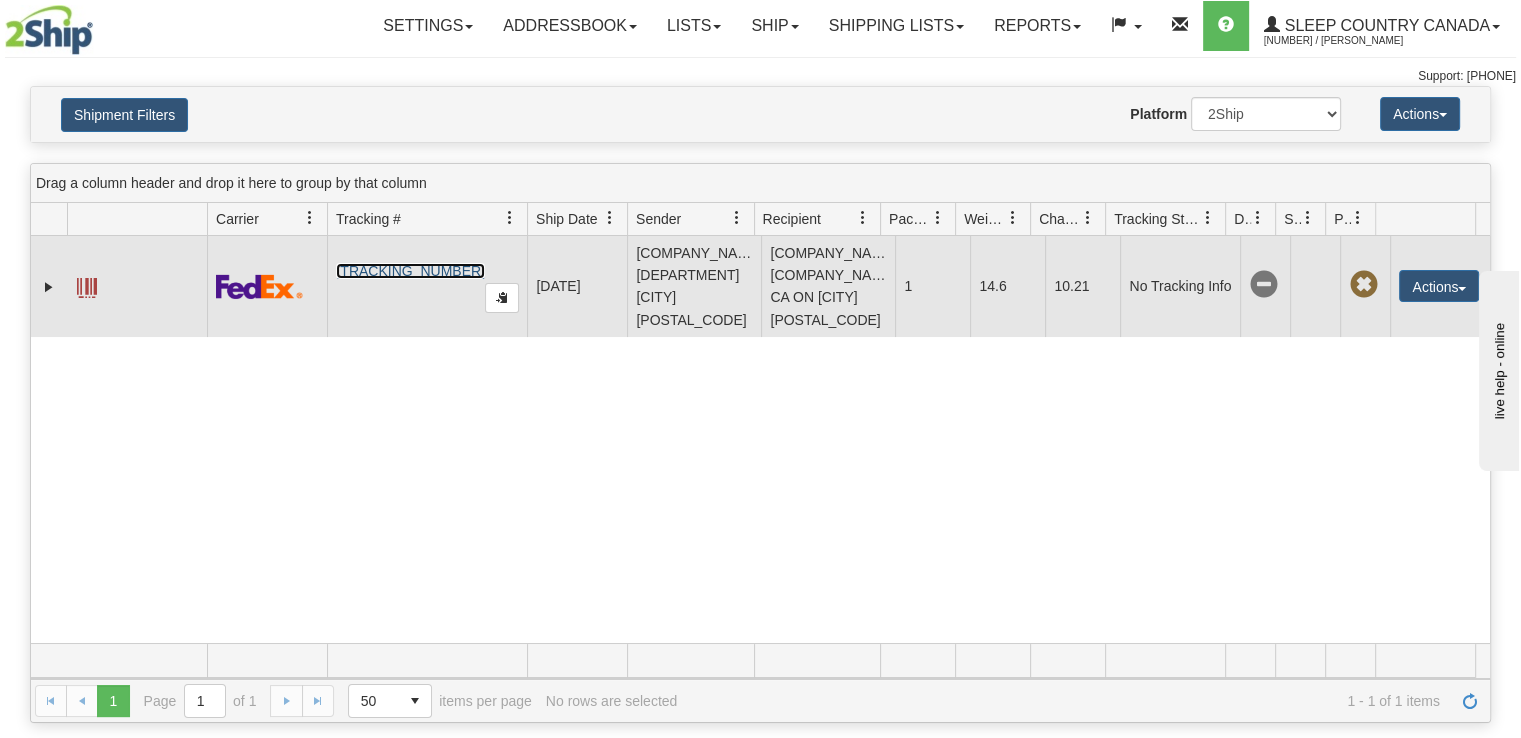 click on "390470857082" at bounding box center (410, 271) 